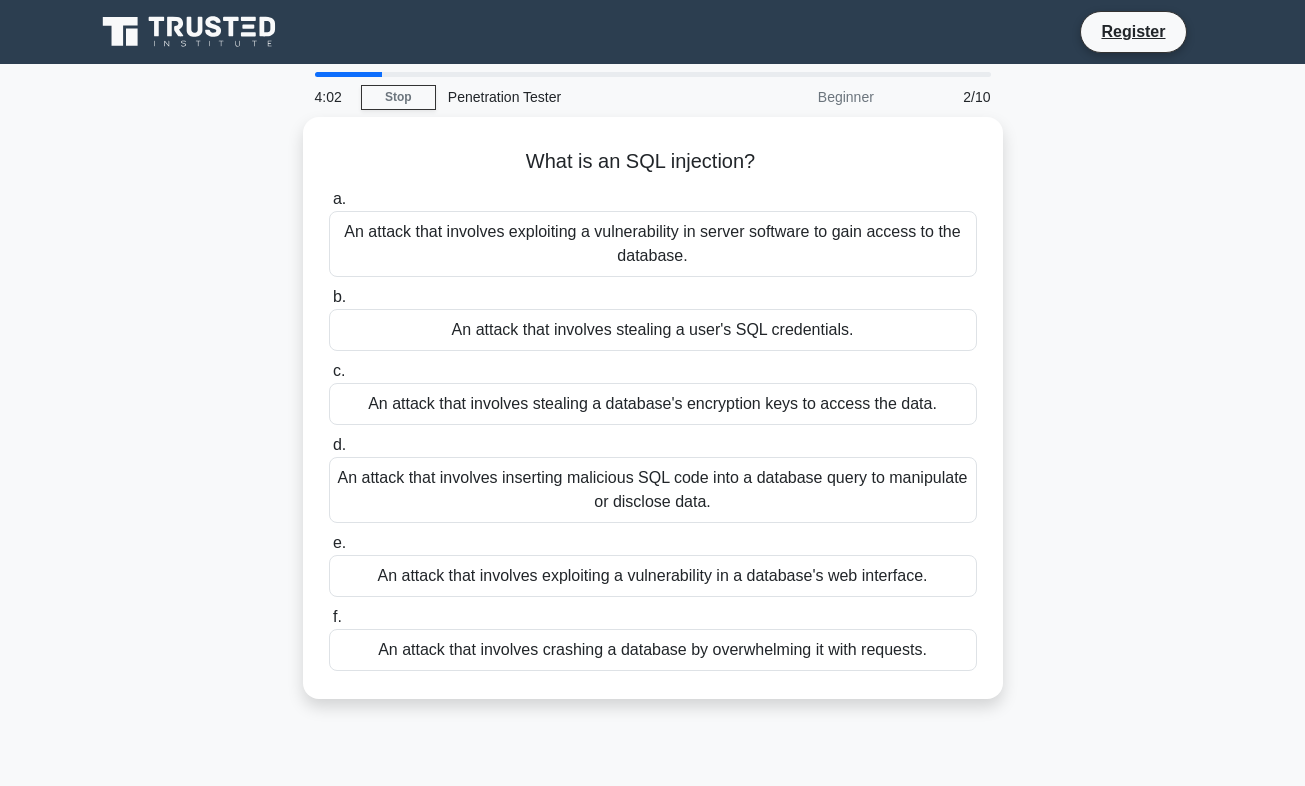 scroll, scrollTop: 3, scrollLeft: 0, axis: vertical 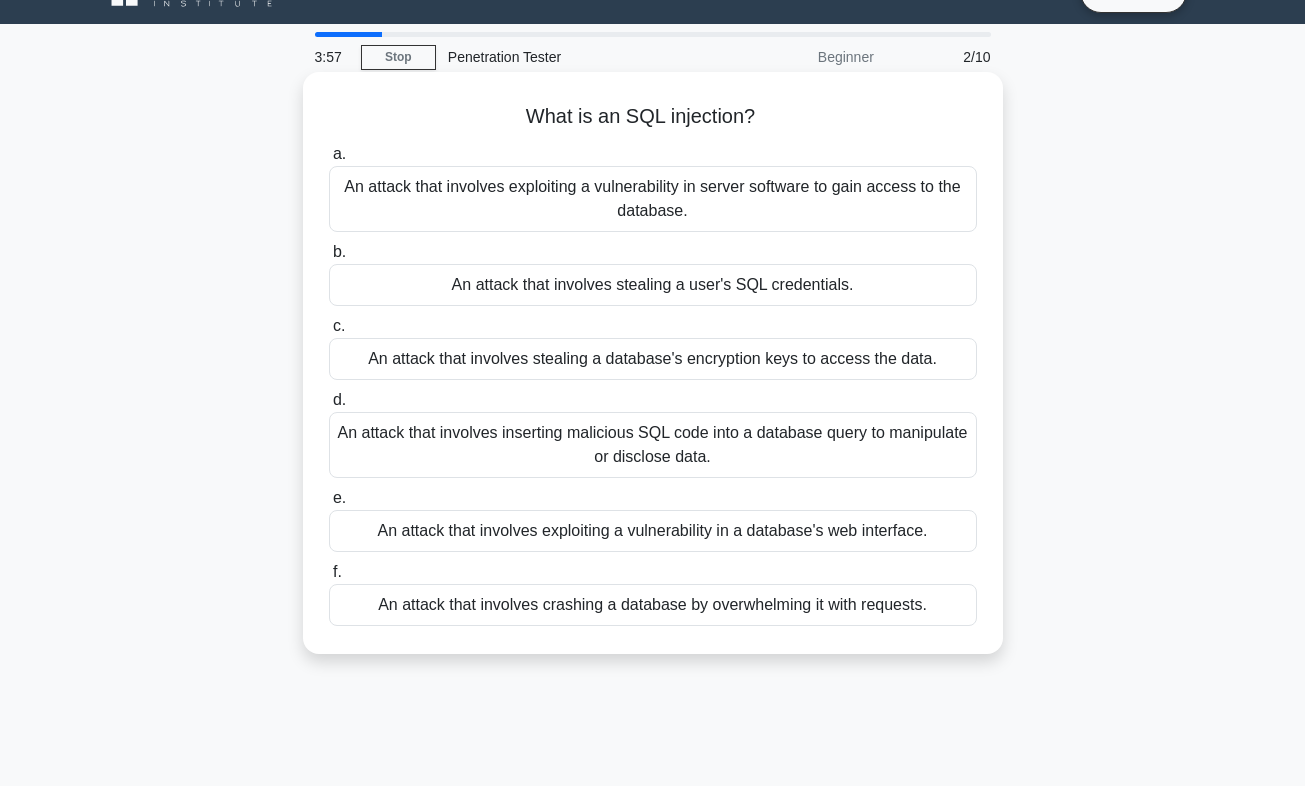click on "What is an SQL injection?
.spinner_0XTQ{transform-origin:center;animation:spinner_y6GP .75s linear infinite}@keyframes spinner_y6GP{100%{transform:rotate(360deg)}}
a.
An attack that involves exploiting a vulnerability in server software to gain access to the database.
b." at bounding box center [653, 363] 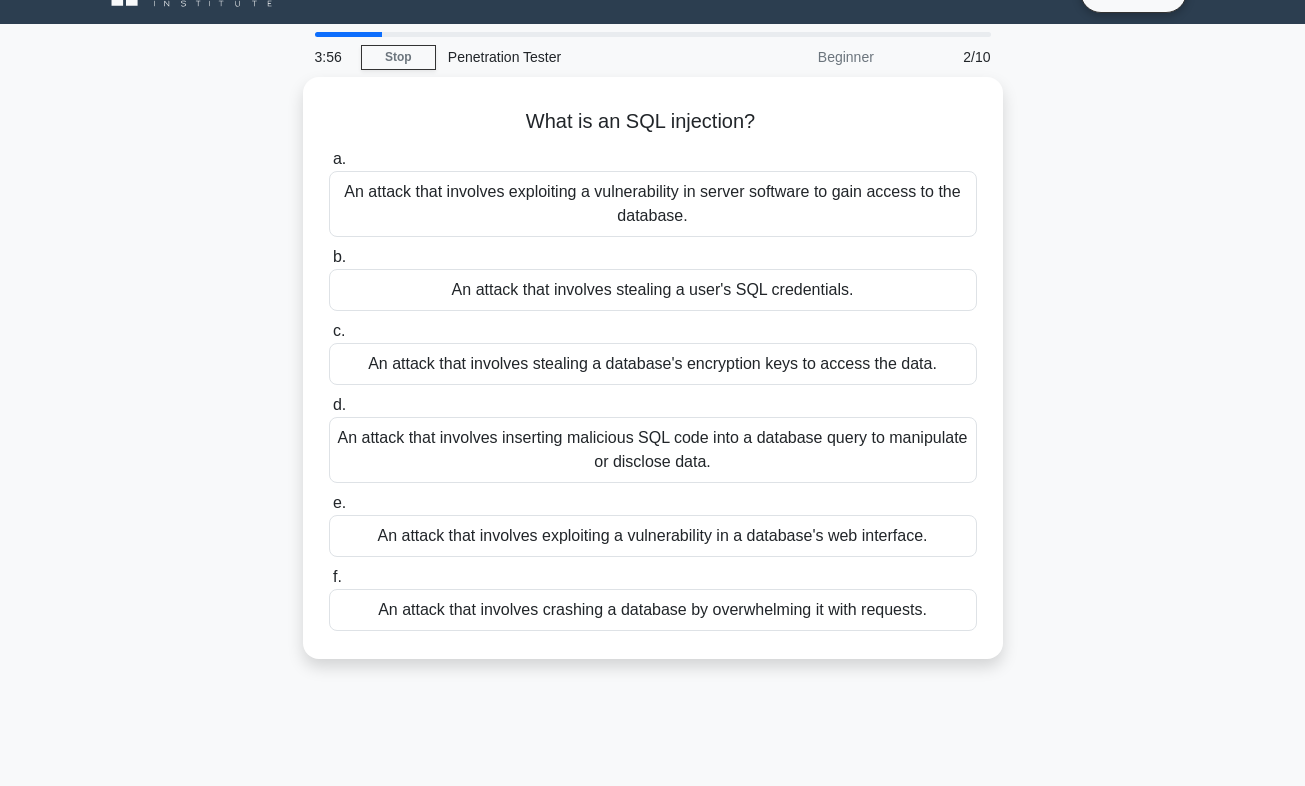click on "What is an SQL injection?
.spinner_0XTQ{transform-origin:center;animation:spinner_y6GP .75s linear infinite}@keyframes spinner_y6GP{100%{transform:rotate(360deg)}}
a.
An attack that involves exploiting a vulnerability in server software to gain access to the database.
b. c. d. e. f." at bounding box center [653, 380] 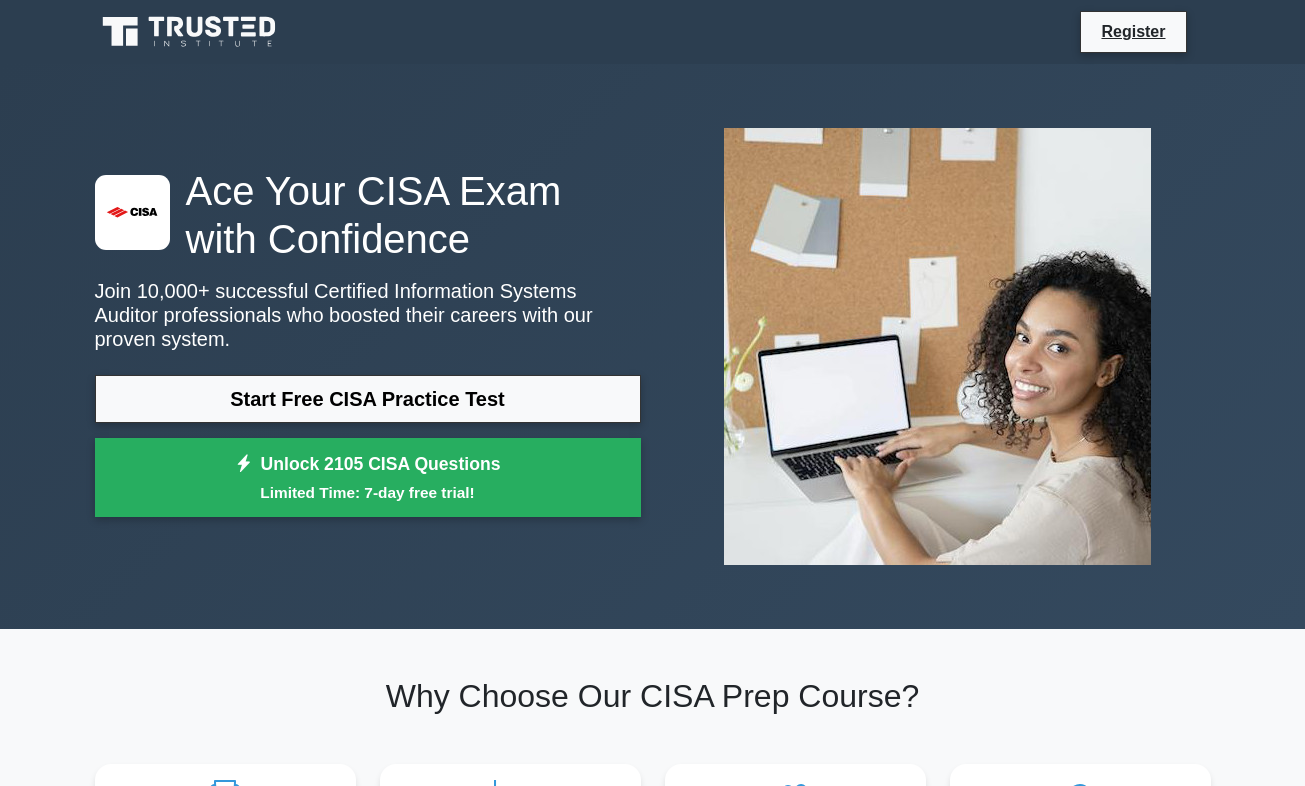 scroll, scrollTop: 0, scrollLeft: 0, axis: both 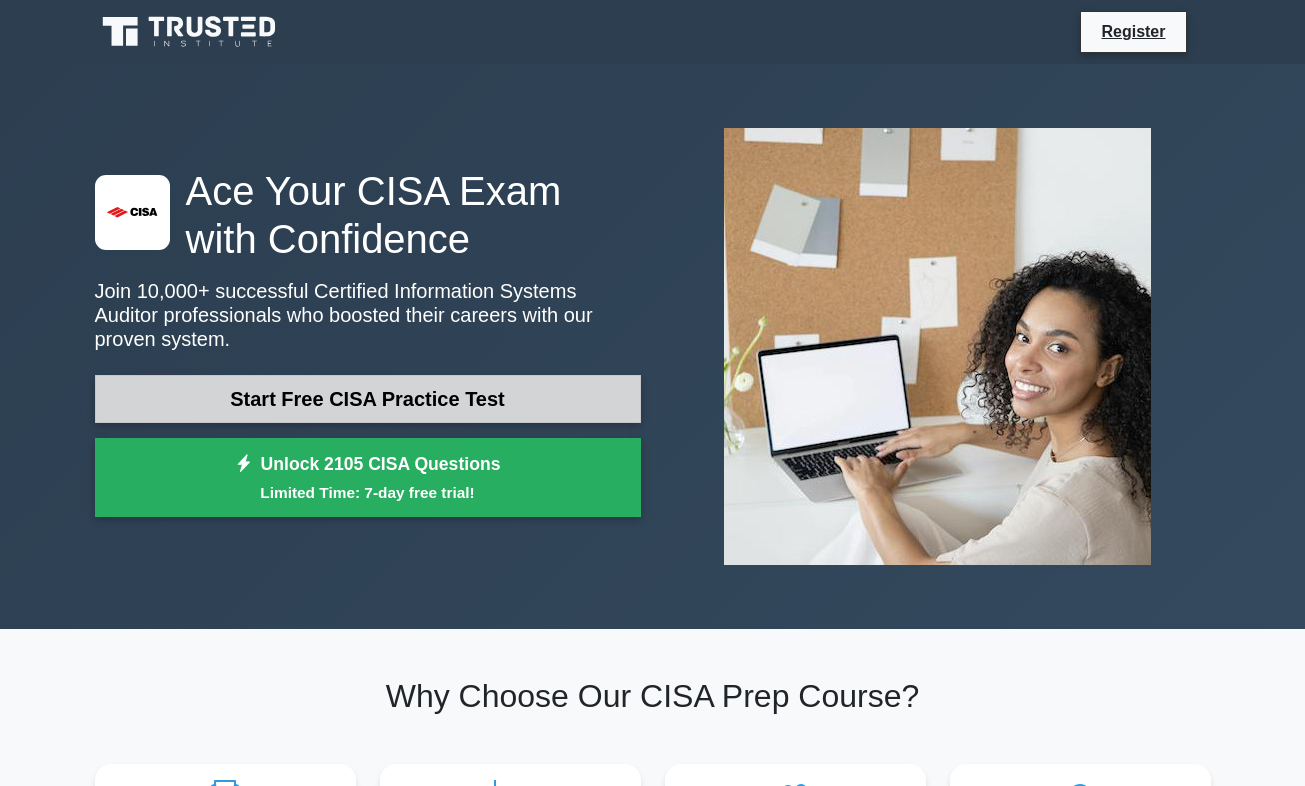 click on "Start Free CISA Practice Test" at bounding box center [368, 399] 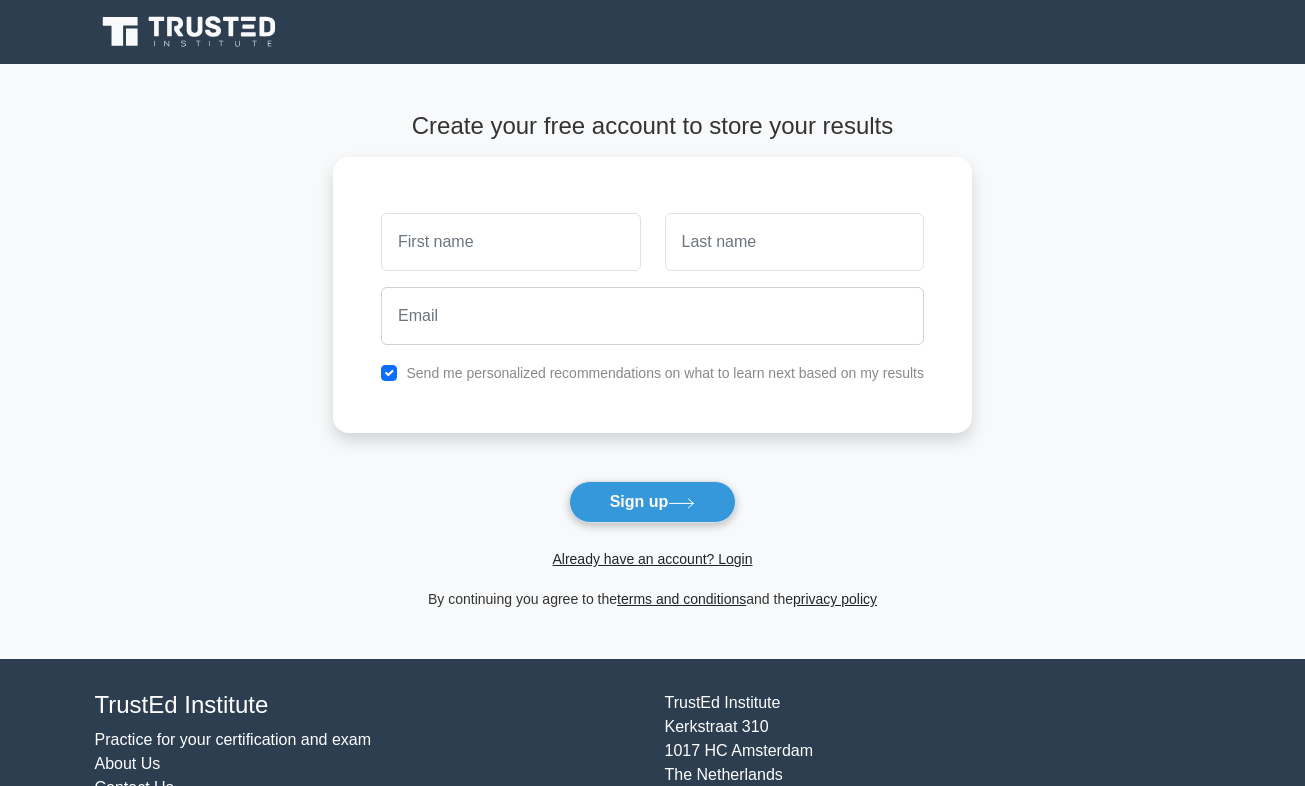 scroll, scrollTop: 0, scrollLeft: 0, axis: both 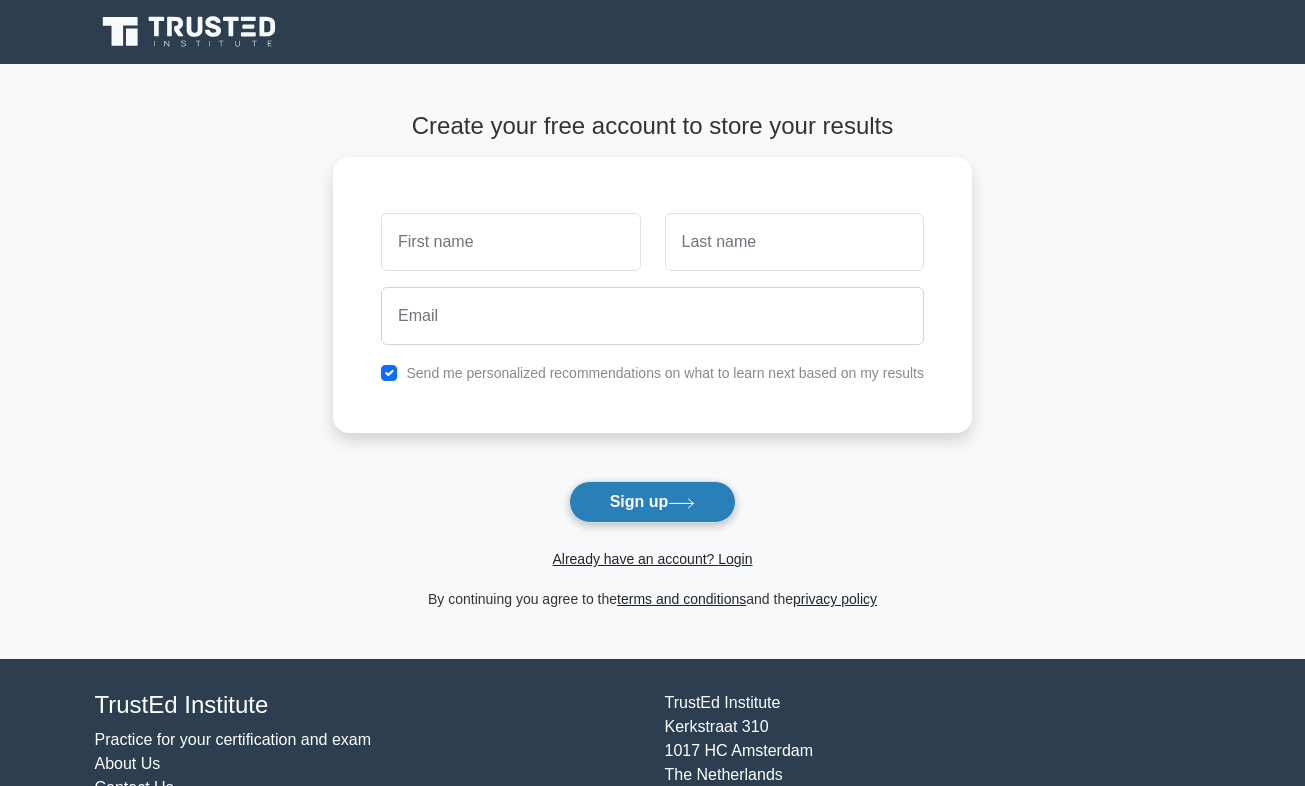 click on "Sign up" at bounding box center (653, 502) 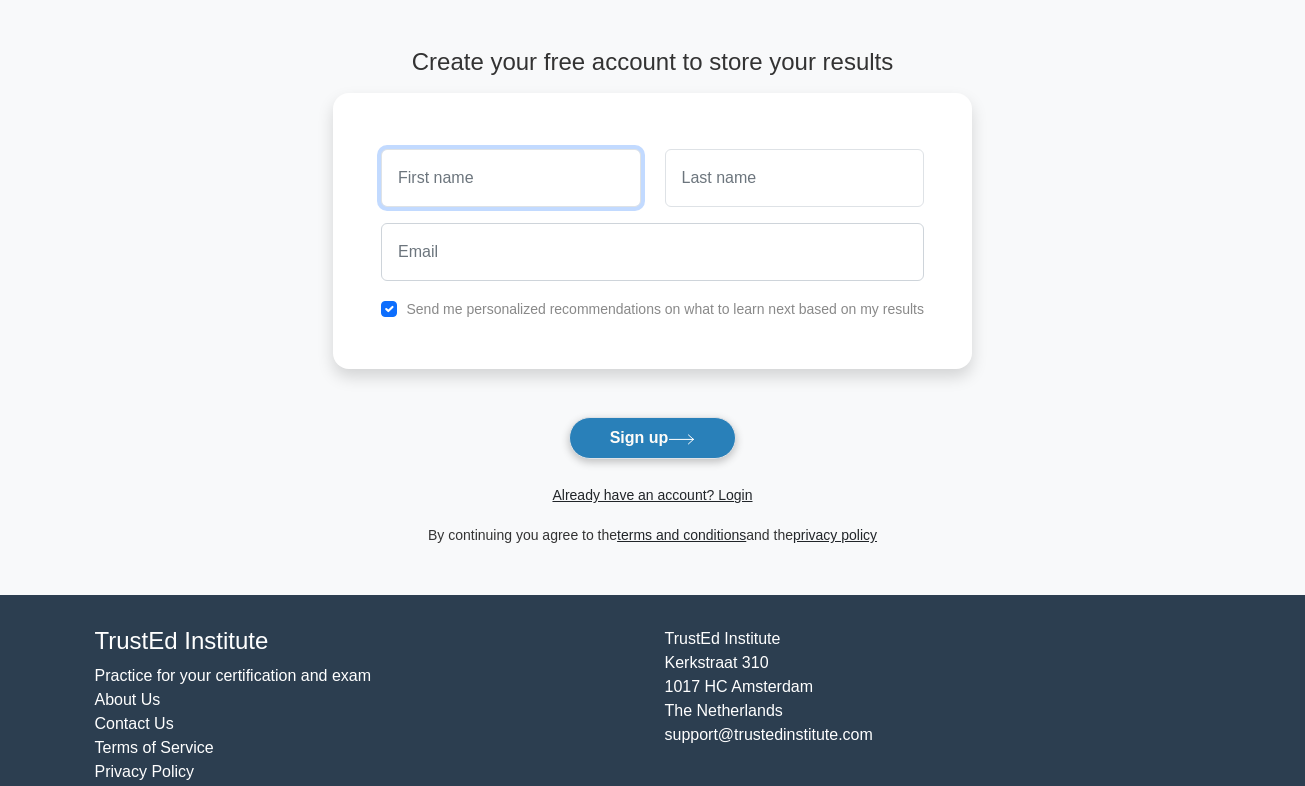 scroll, scrollTop: 95, scrollLeft: 0, axis: vertical 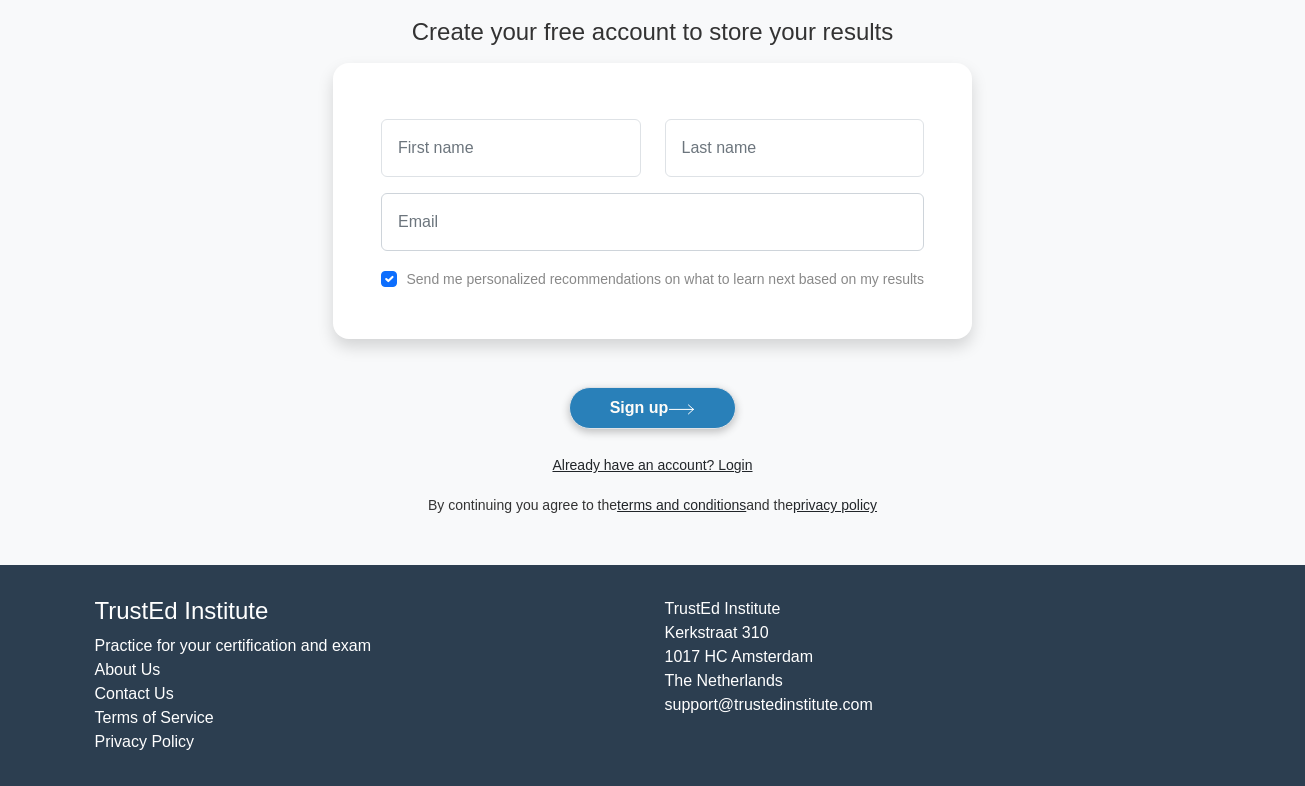 click on "Sign up" at bounding box center [653, 408] 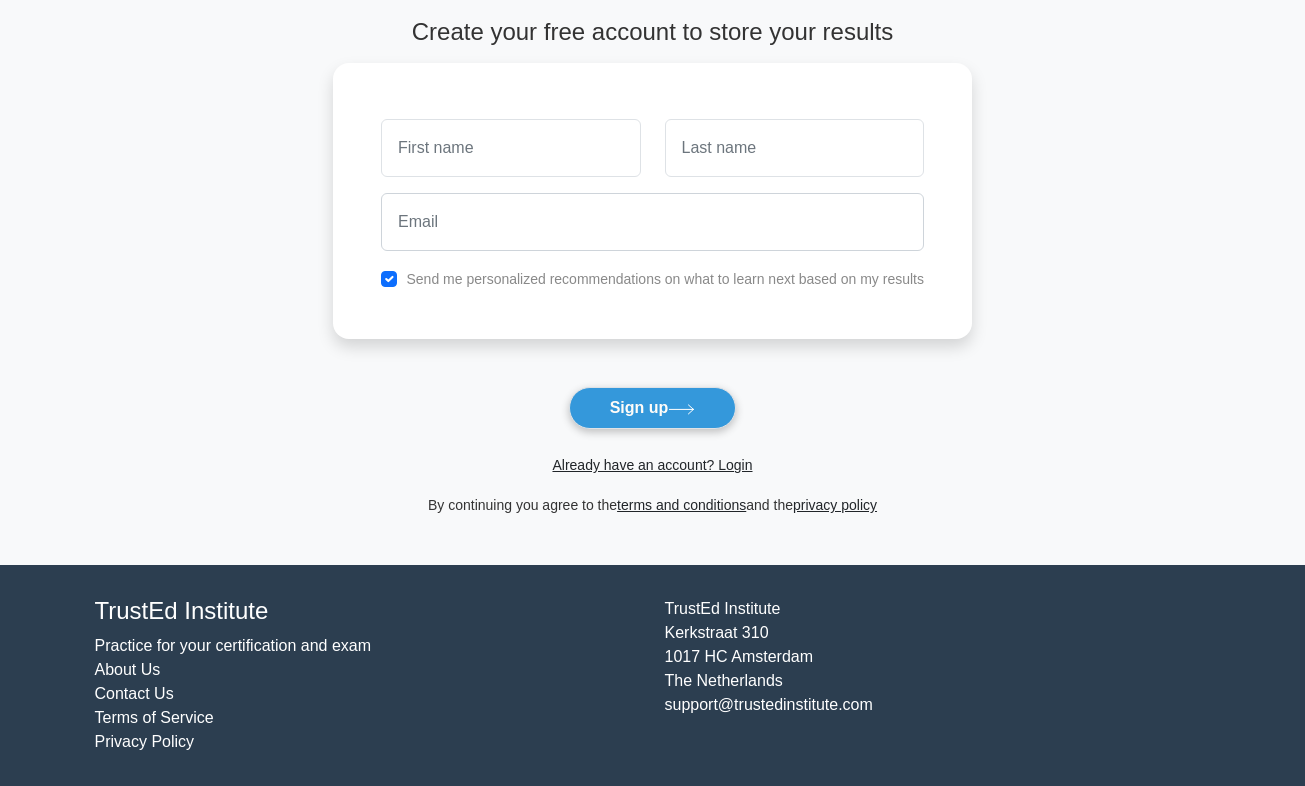 click on "Create your free account to store your results
Send me personalized recommendations on what to learn next based on my results
Sign up" at bounding box center [652, 267] 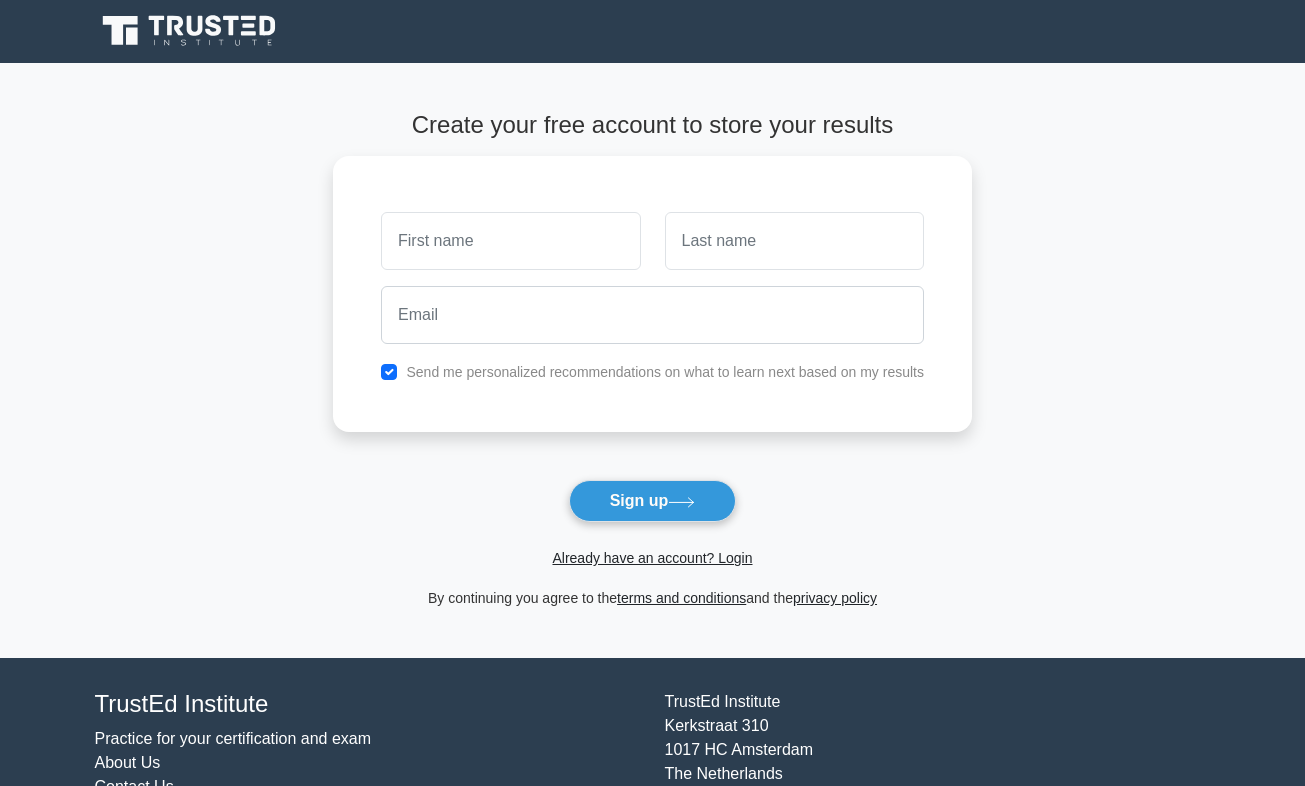 scroll, scrollTop: 0, scrollLeft: 0, axis: both 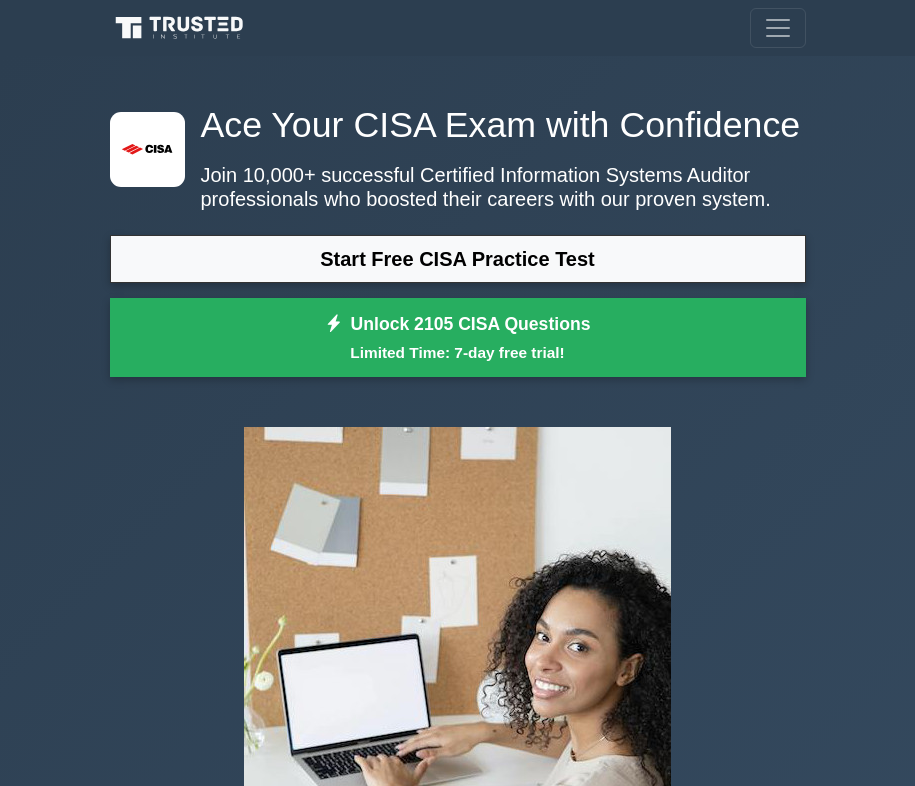 click at bounding box center [457, 645] 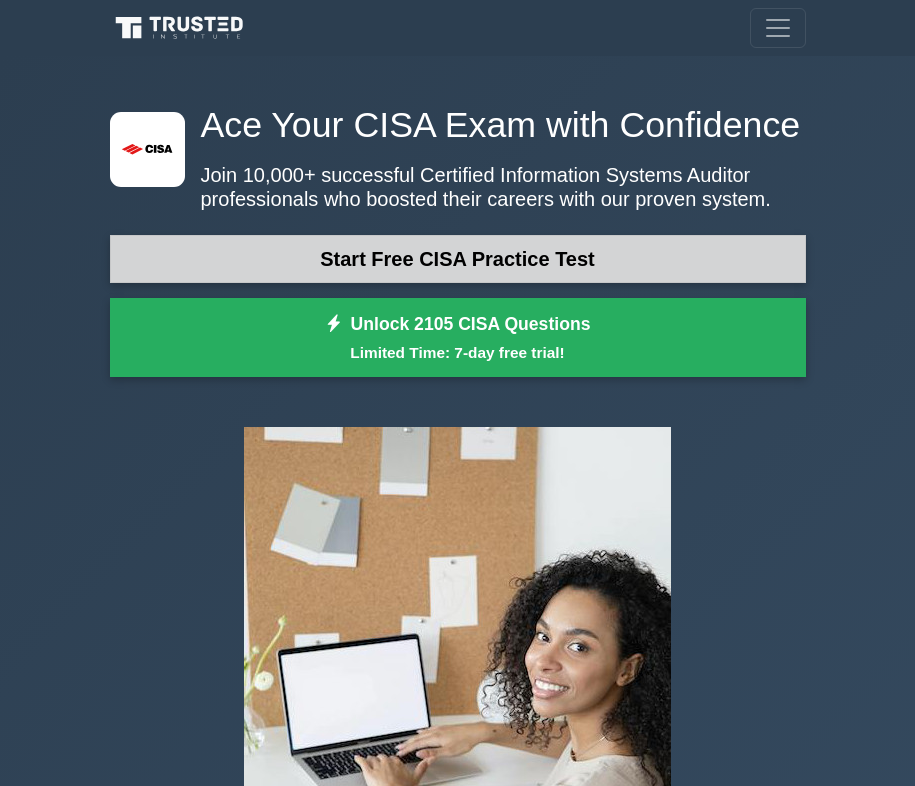 click on "Start Free CISA Practice Test" at bounding box center [458, 259] 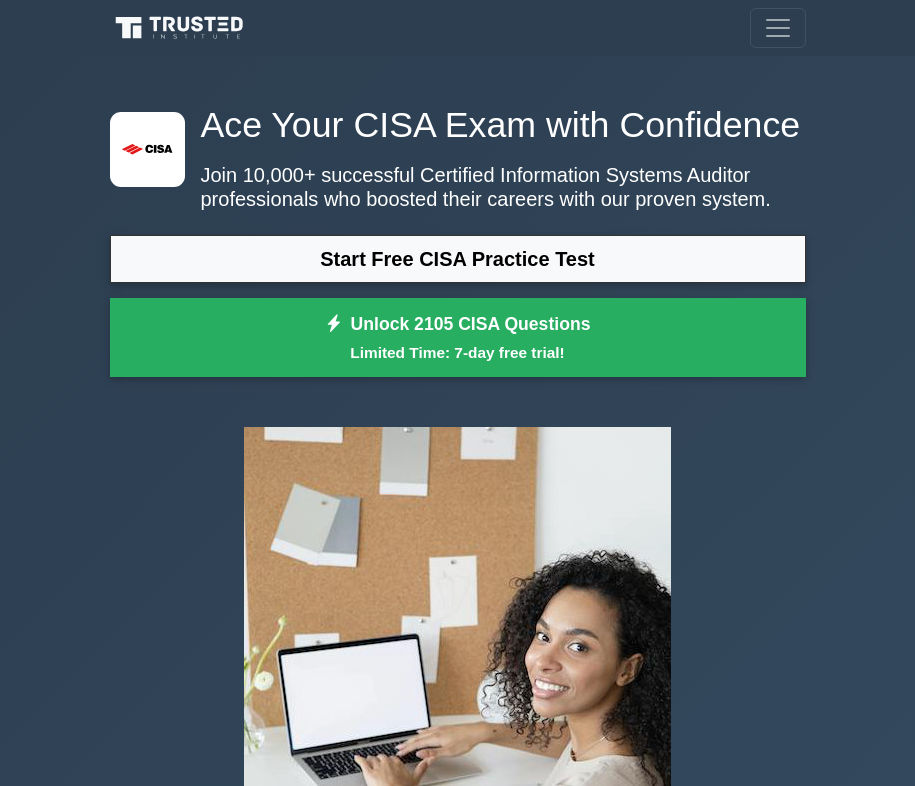 click on ".st0{fill:#E31818;}
Ace Your CISA Exam with Confidence
Join 10,000+ successful Certified Information Systems Auditor professionals who boosted their careers with our proven system.
Start Free CISA Practice Test
Unlock 2105 CISA Questions
Limited Time: 7-day free trial!" at bounding box center (458, 245) 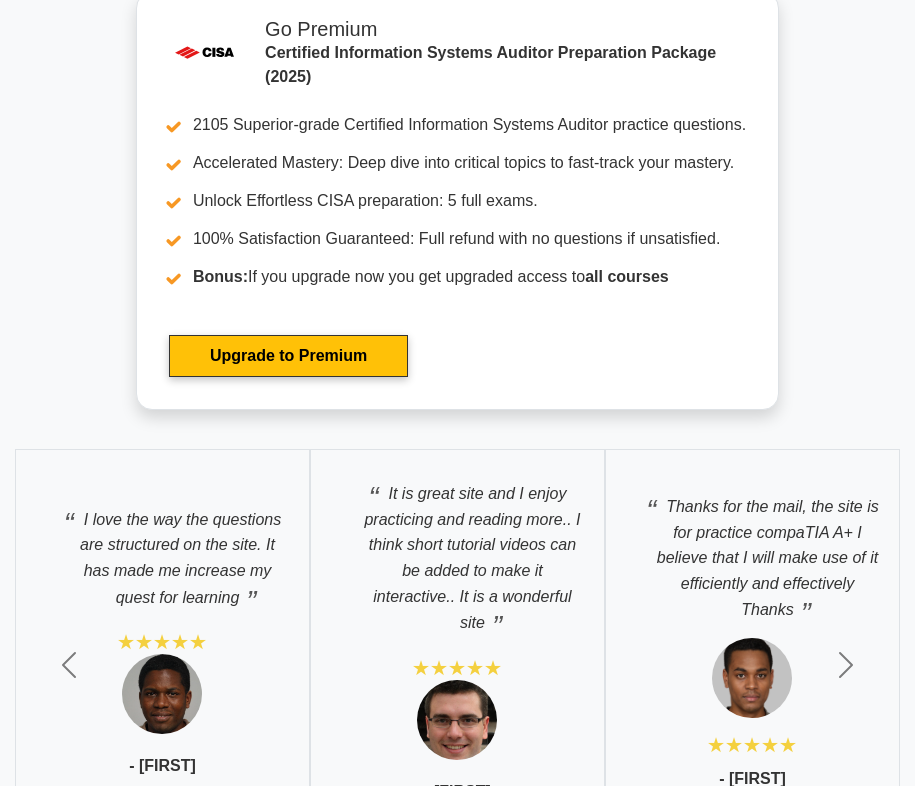 scroll, scrollTop: 4599, scrollLeft: 0, axis: vertical 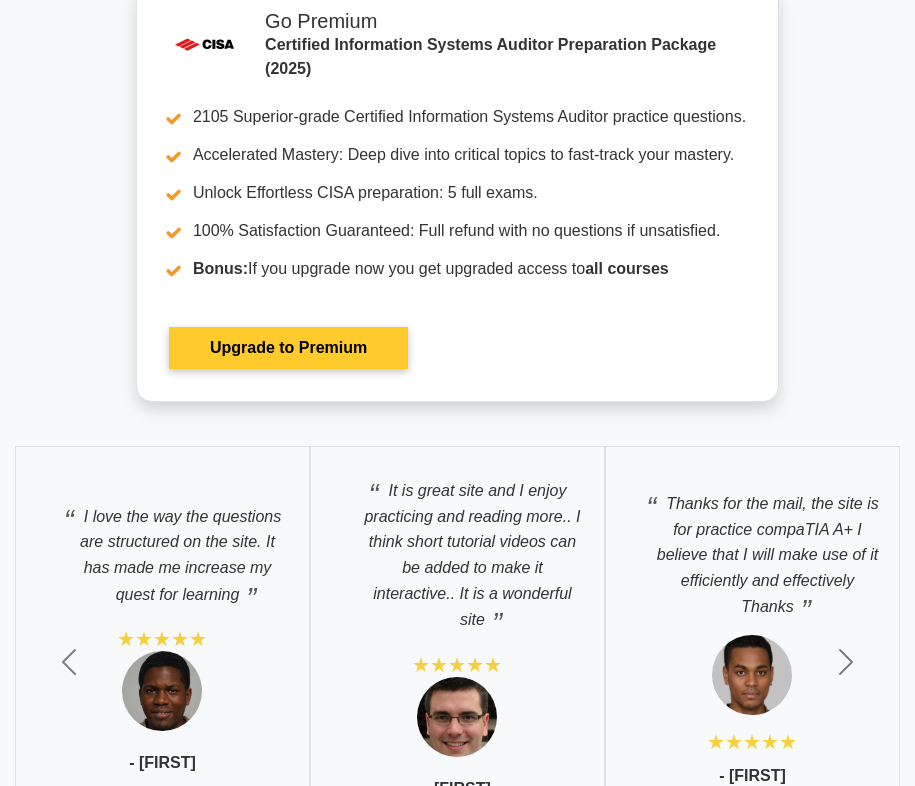 click on "Upgrade to Premium" at bounding box center [288, 348] 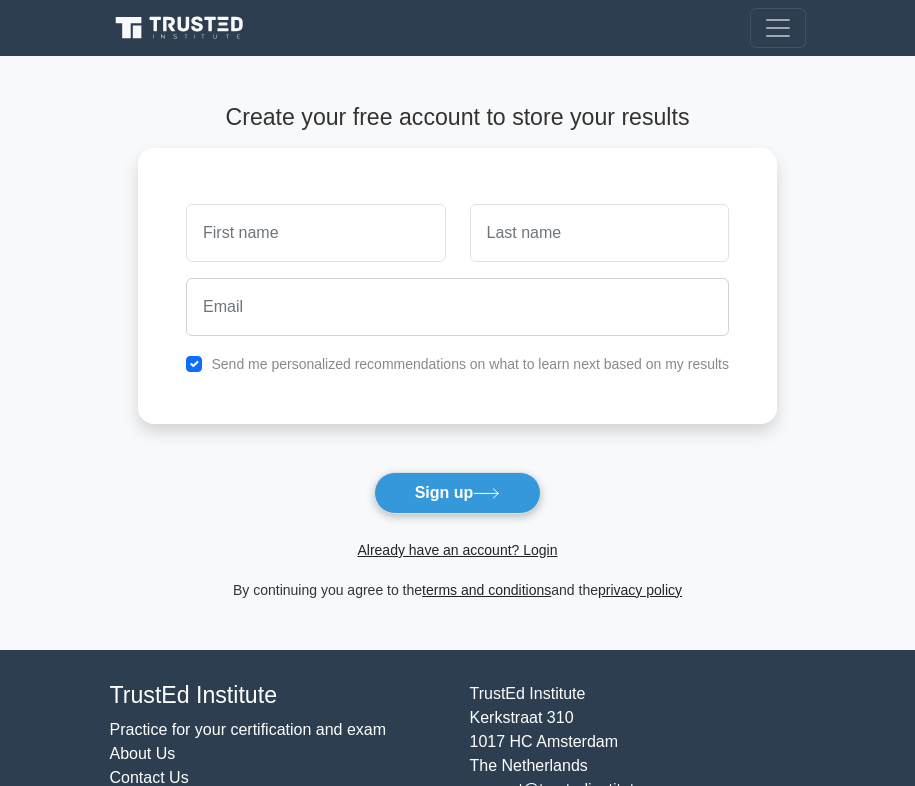 scroll, scrollTop: 0, scrollLeft: 0, axis: both 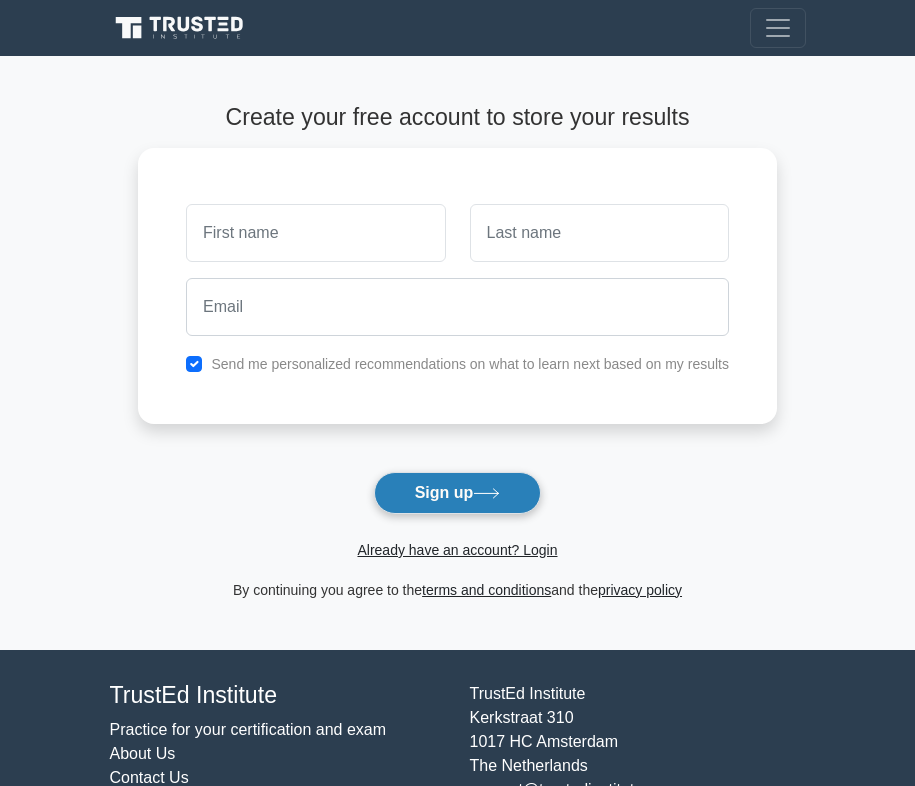 click on "Sign up" at bounding box center (458, 493) 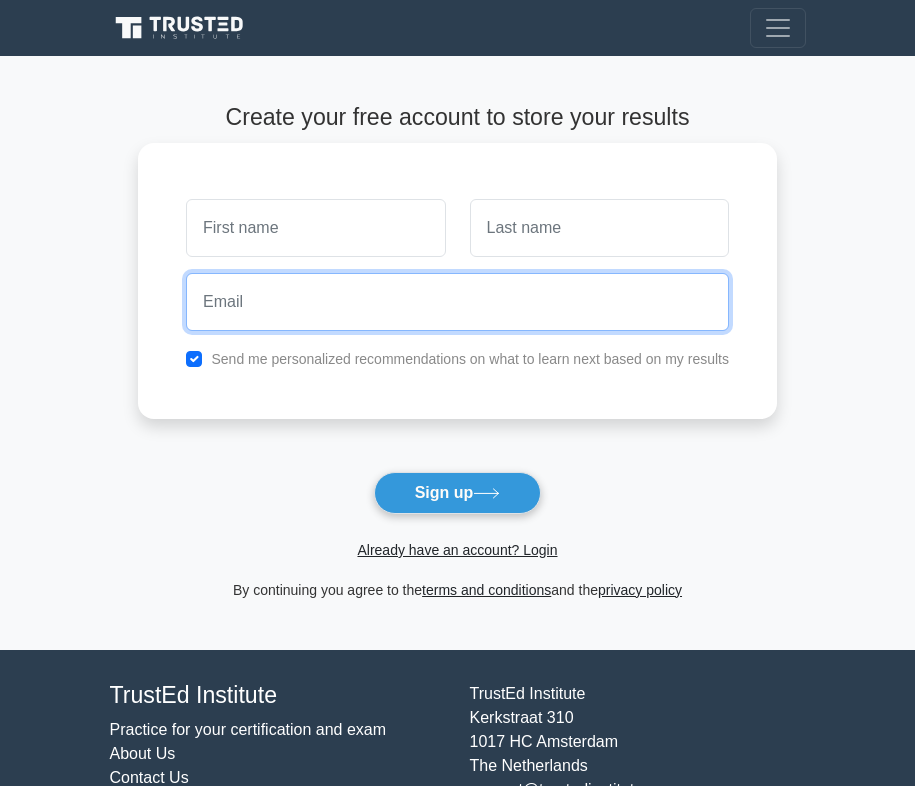 click at bounding box center (457, 302) 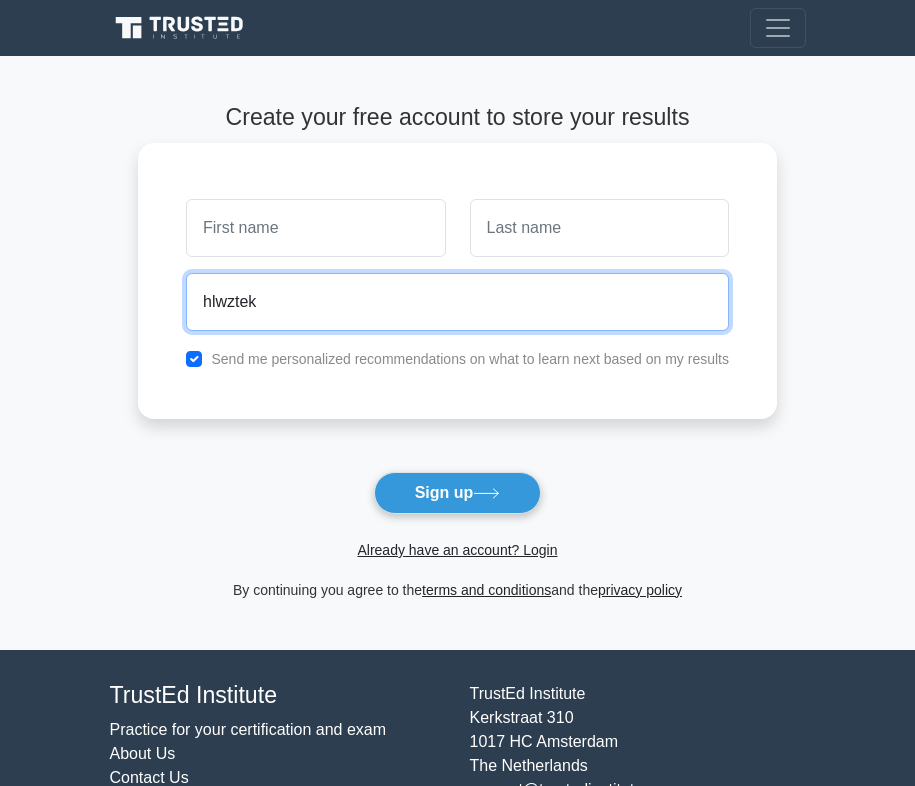 type on "hlwztek" 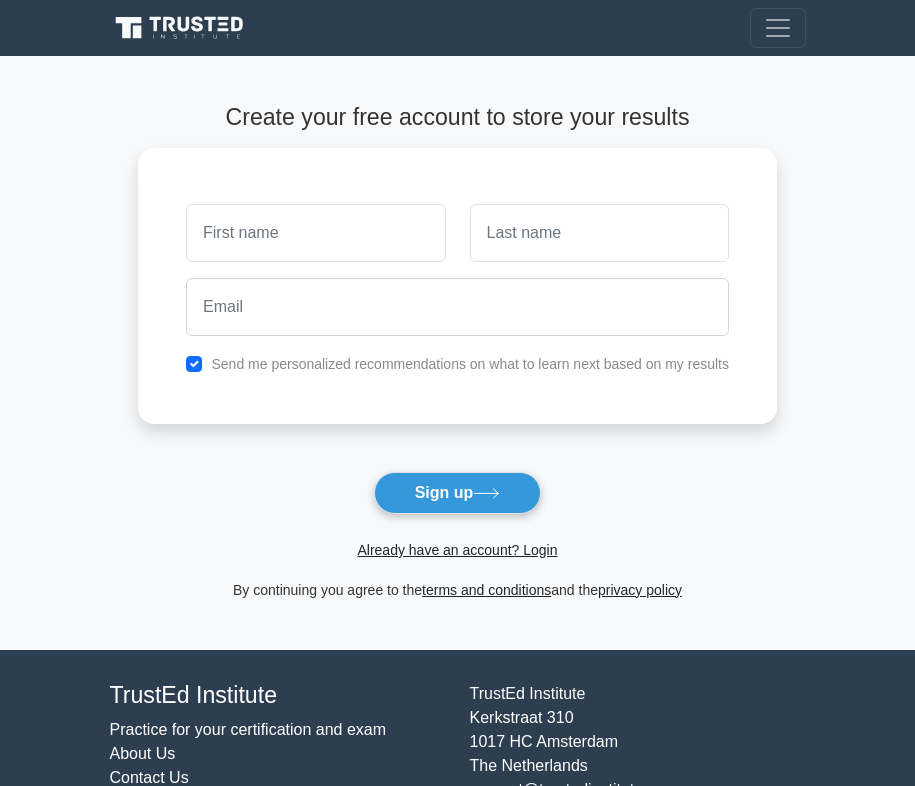 scroll, scrollTop: 0, scrollLeft: 0, axis: both 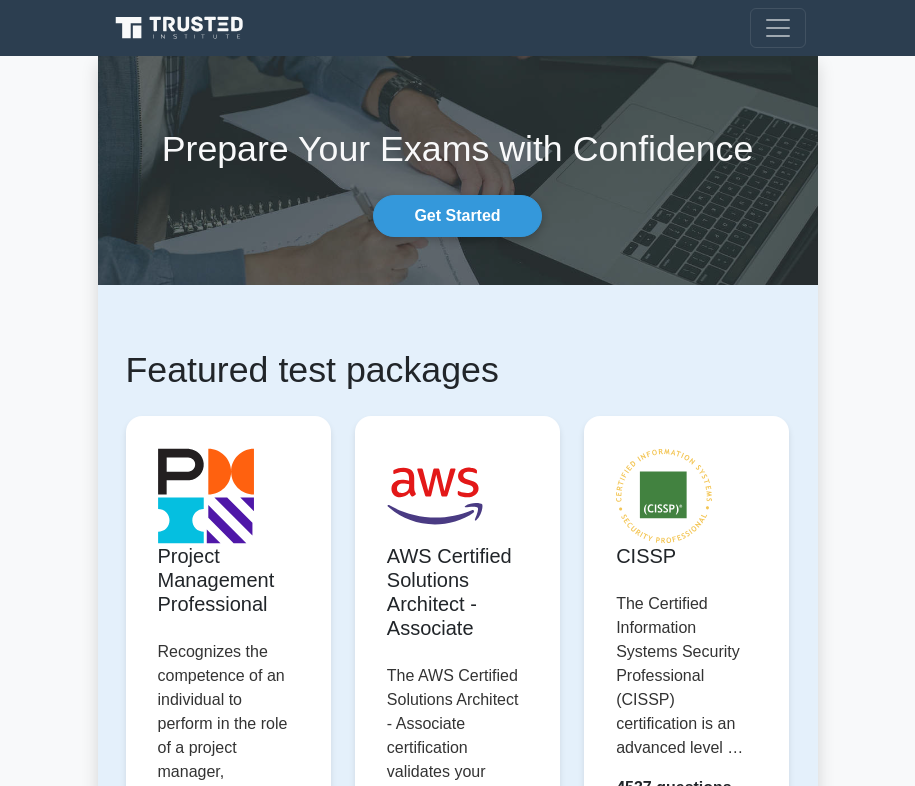 click 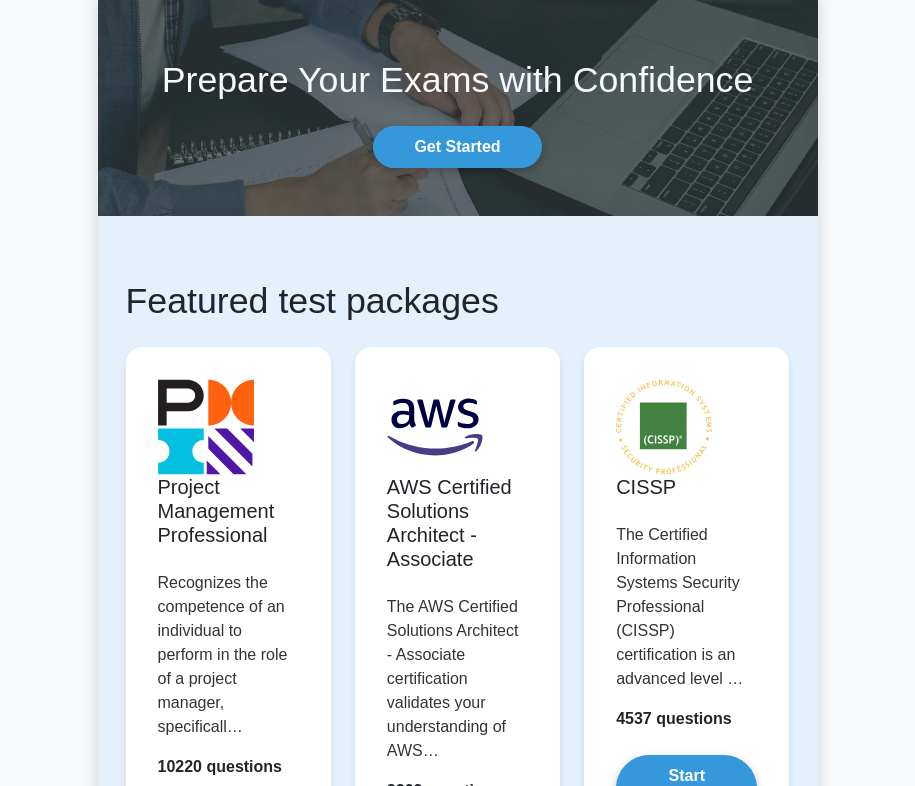 scroll, scrollTop: 0, scrollLeft: 0, axis: both 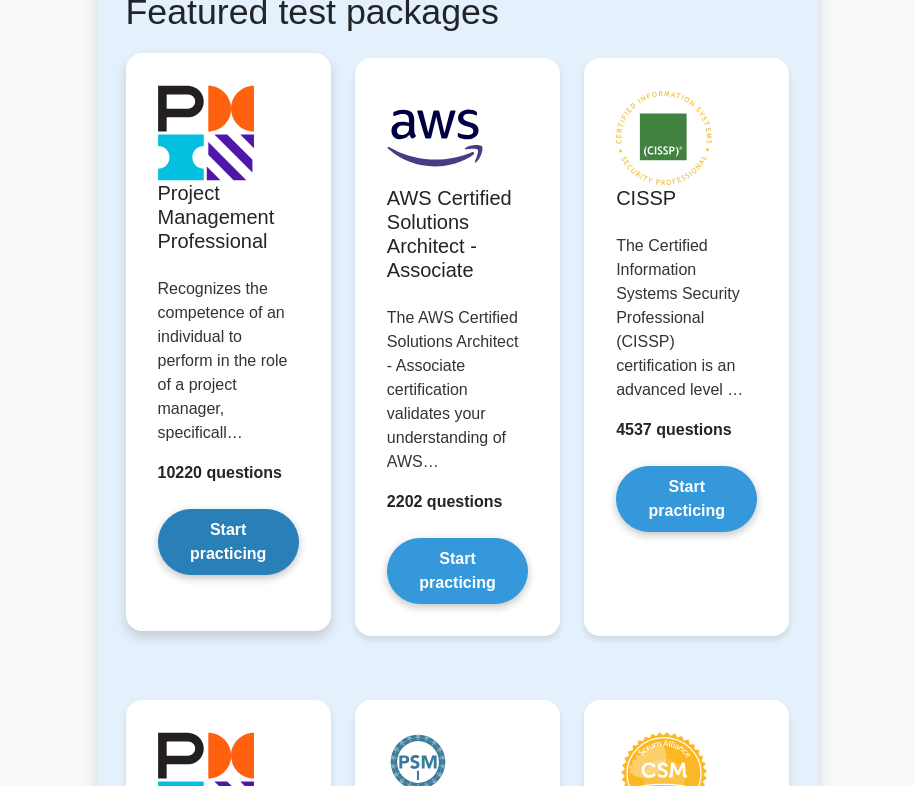 click on "Start practicing" at bounding box center [228, 542] 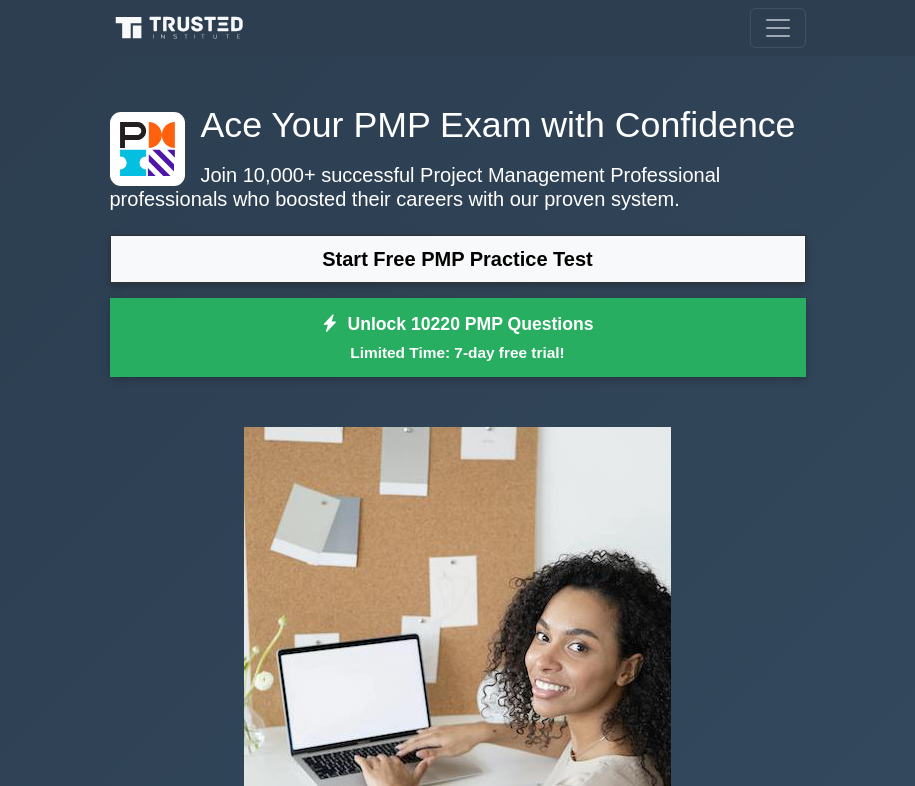 scroll, scrollTop: 0, scrollLeft: 0, axis: both 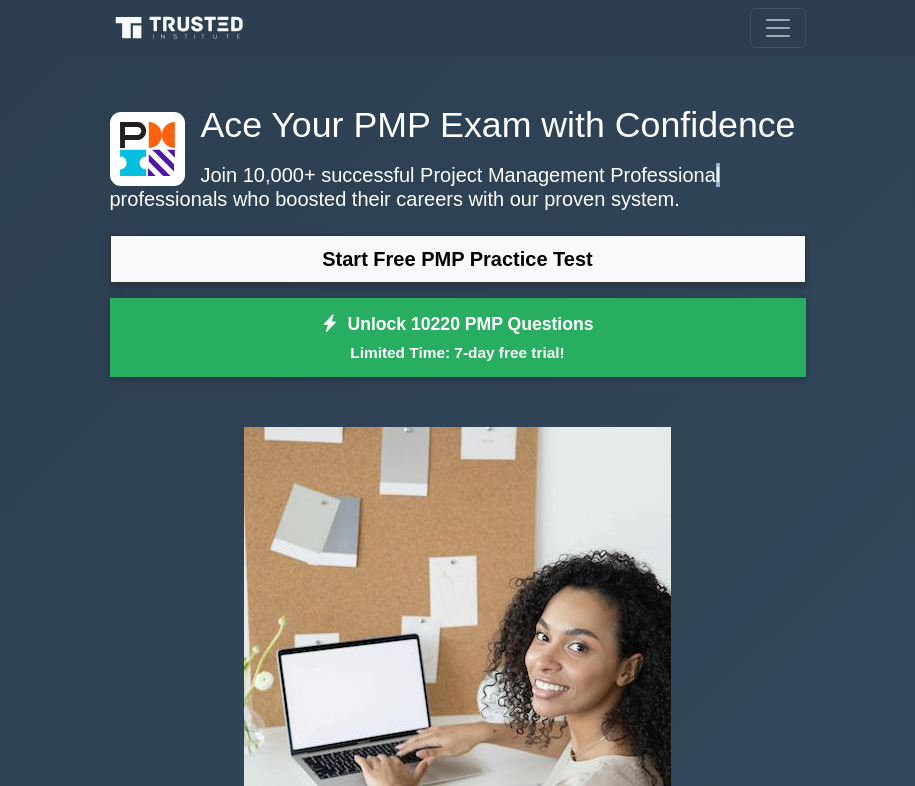 drag, startPoint x: 0, startPoint y: 0, endPoint x: 670, endPoint y: 174, distance: 692.2254 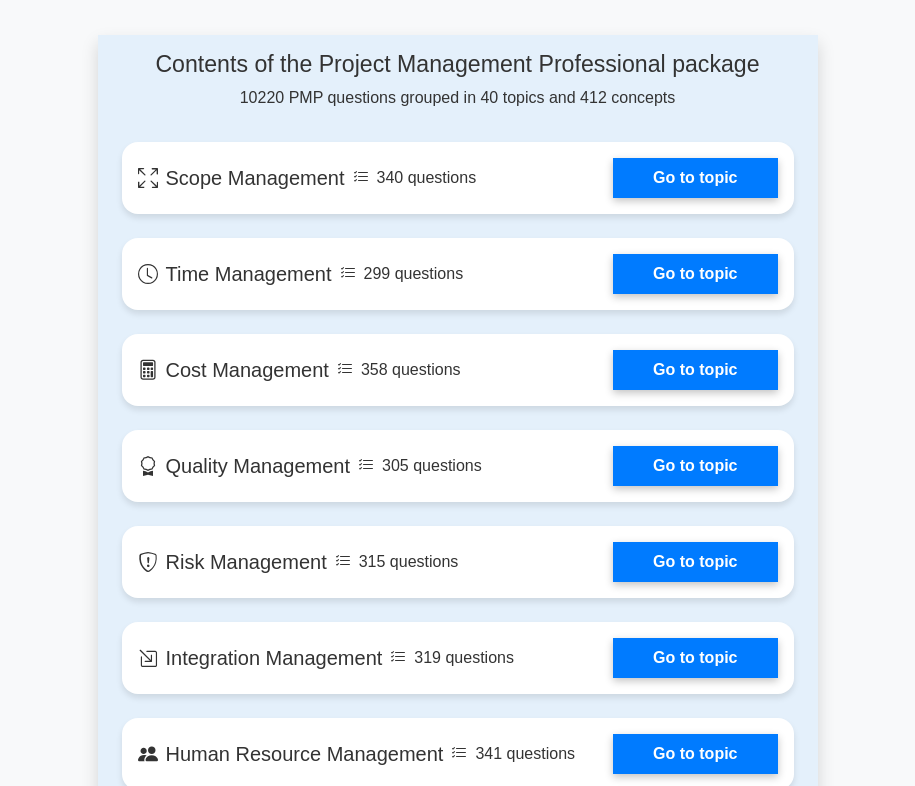 scroll, scrollTop: 1522, scrollLeft: 0, axis: vertical 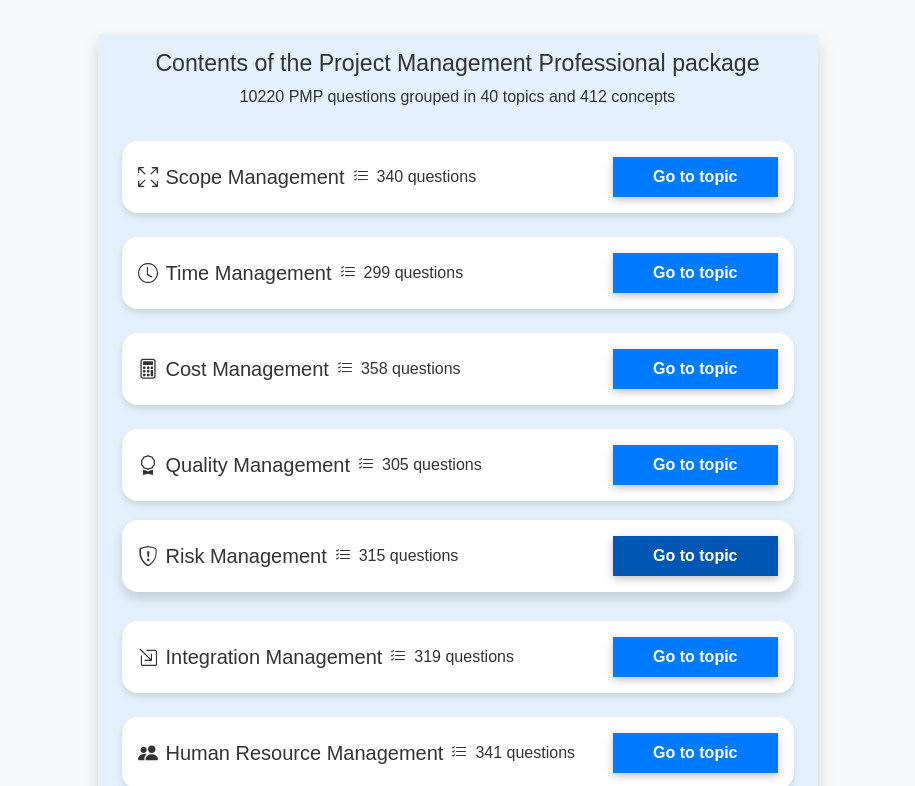 click on "Go to topic" at bounding box center [695, 556] 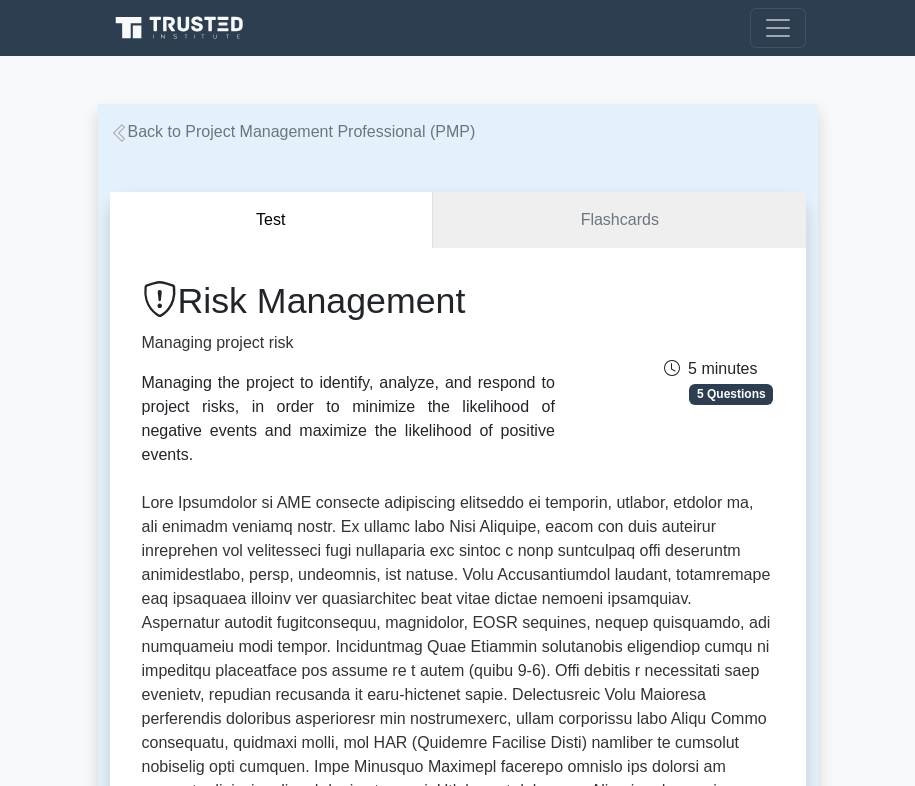 scroll, scrollTop: 0, scrollLeft: 0, axis: both 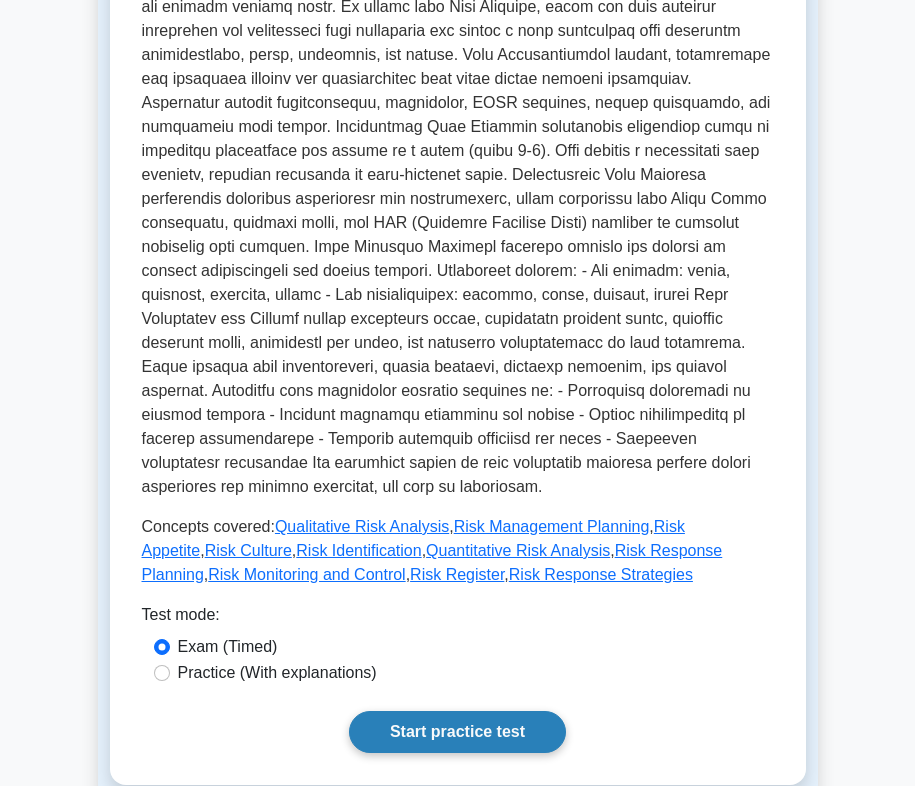 click on "Start practice test" at bounding box center (457, 732) 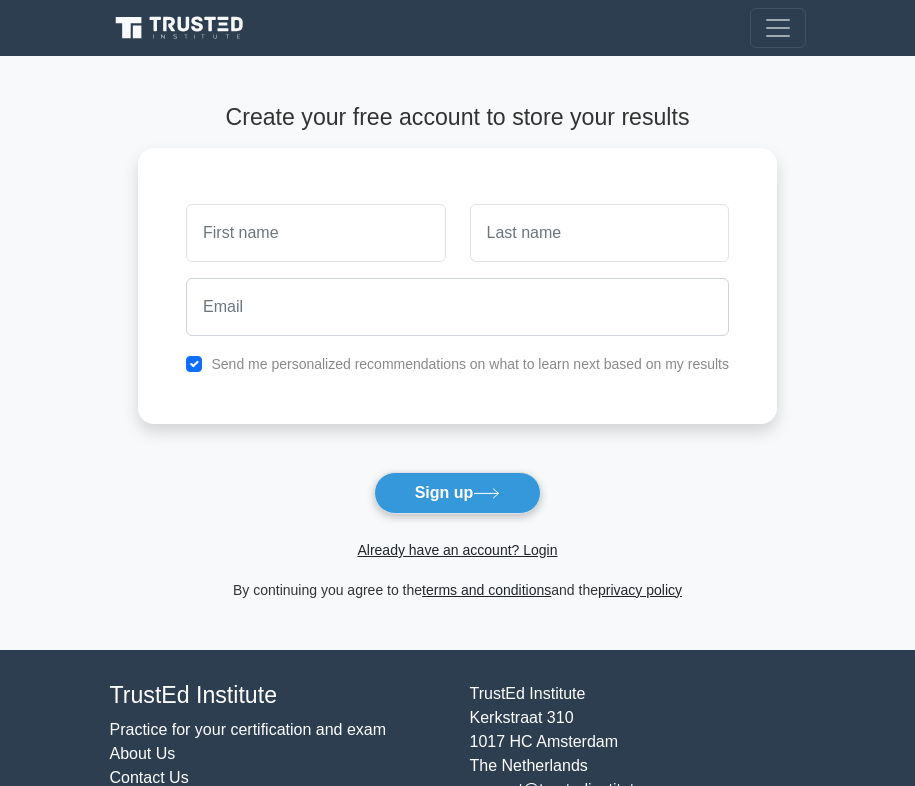scroll, scrollTop: 0, scrollLeft: 0, axis: both 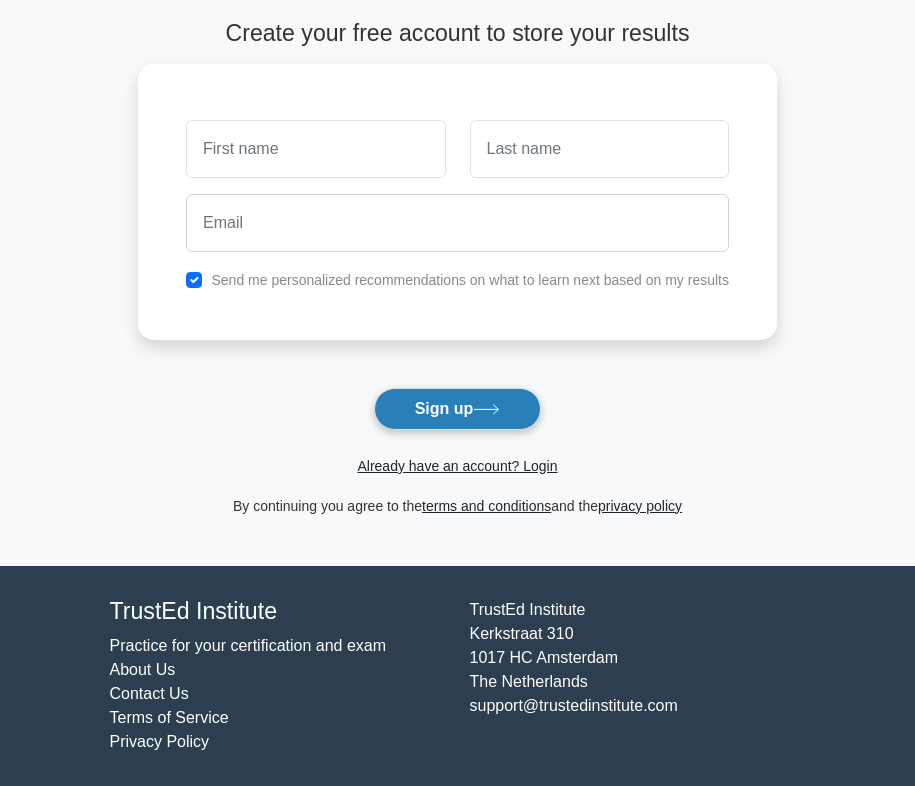 click on "Sign up" at bounding box center [458, 409] 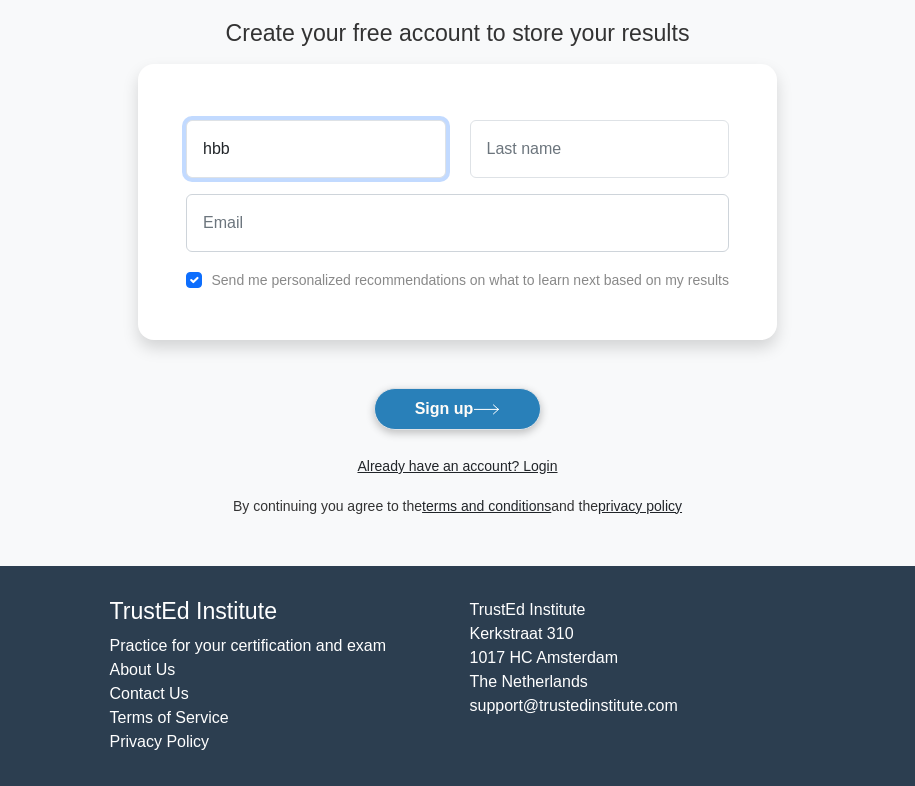 type on "hbb" 